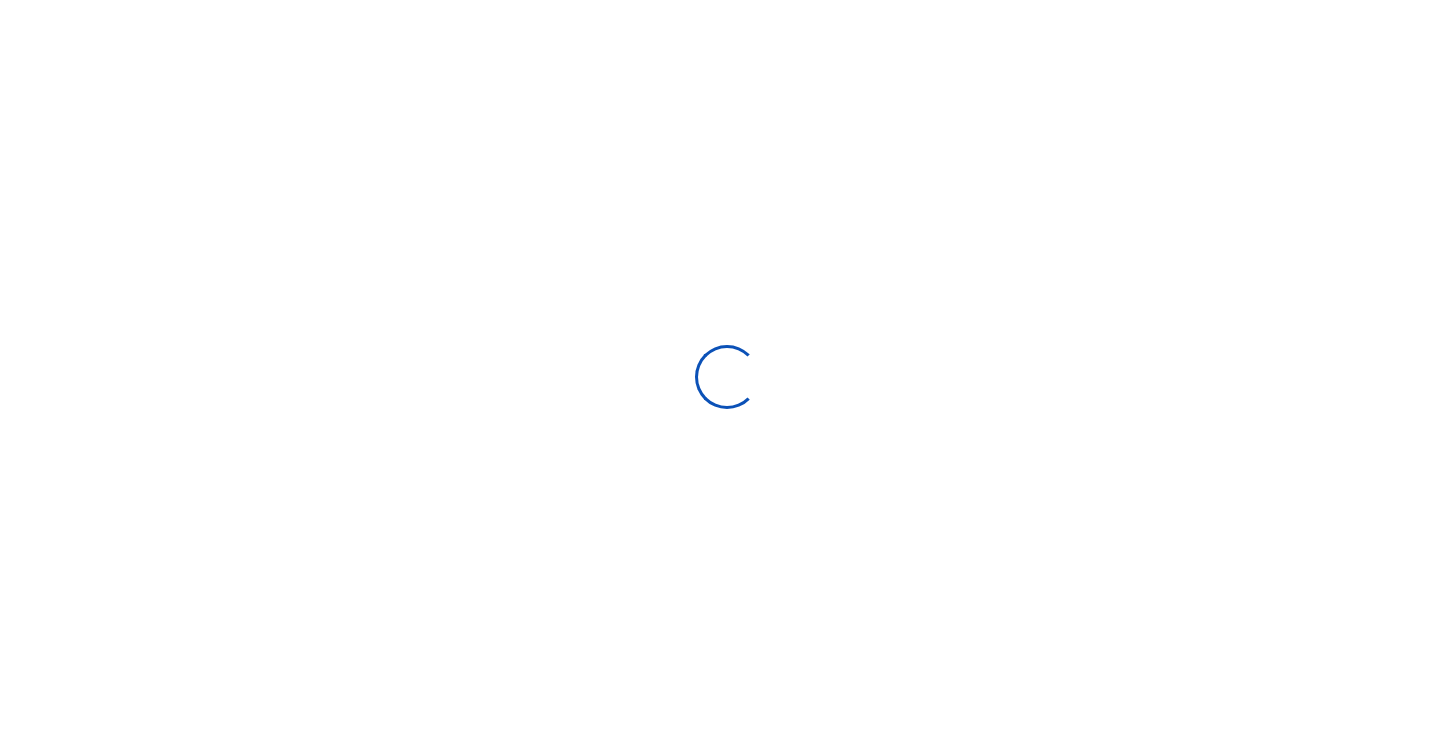 scroll, scrollTop: 0, scrollLeft: 0, axis: both 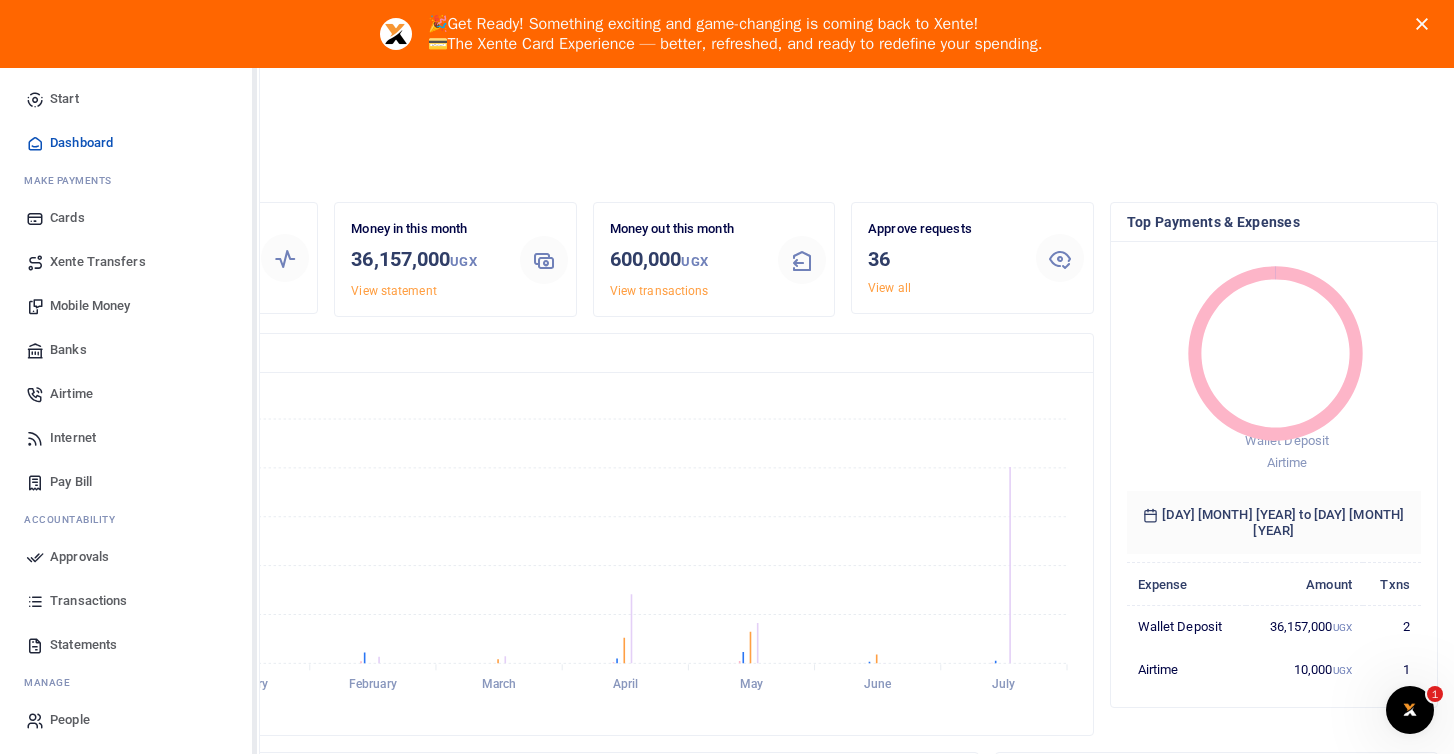 click on "Approvals" at bounding box center [79, 557] 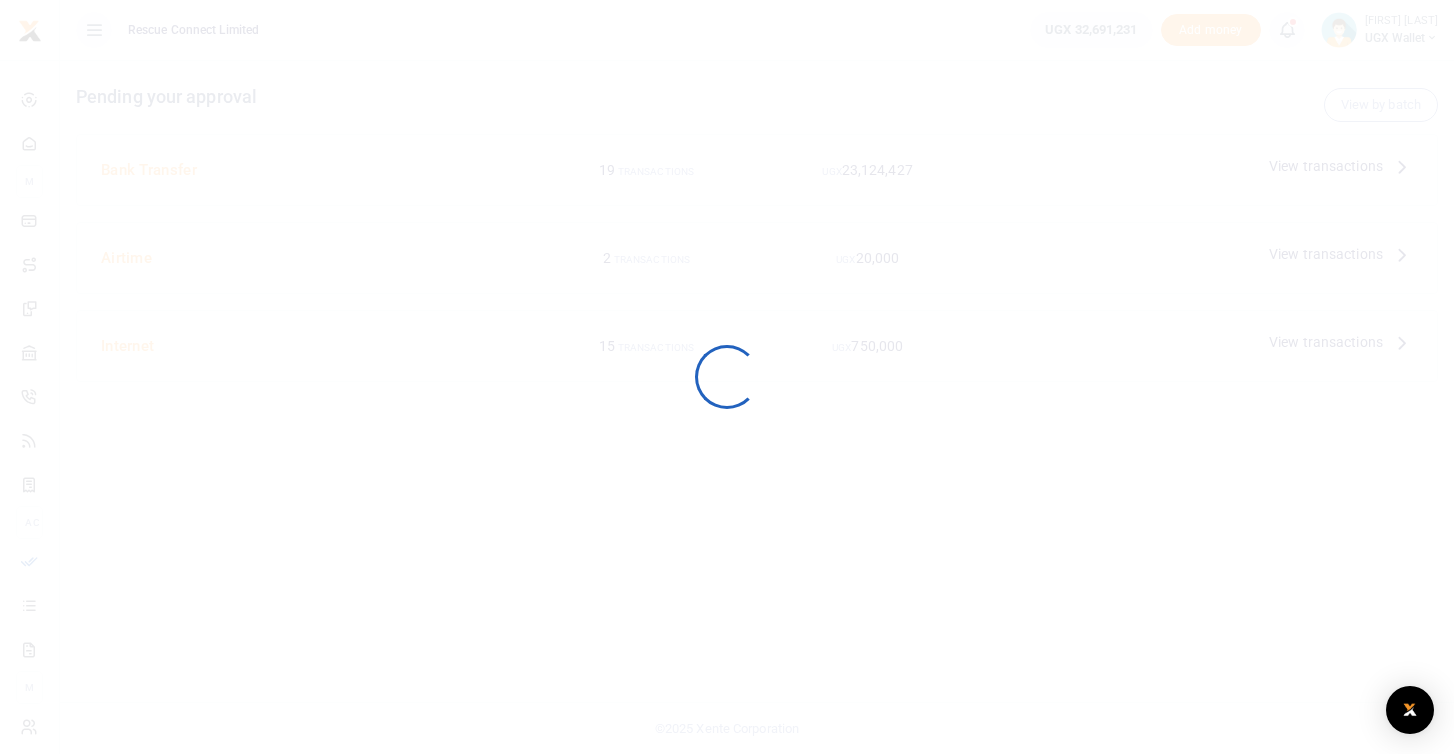 scroll, scrollTop: 0, scrollLeft: 0, axis: both 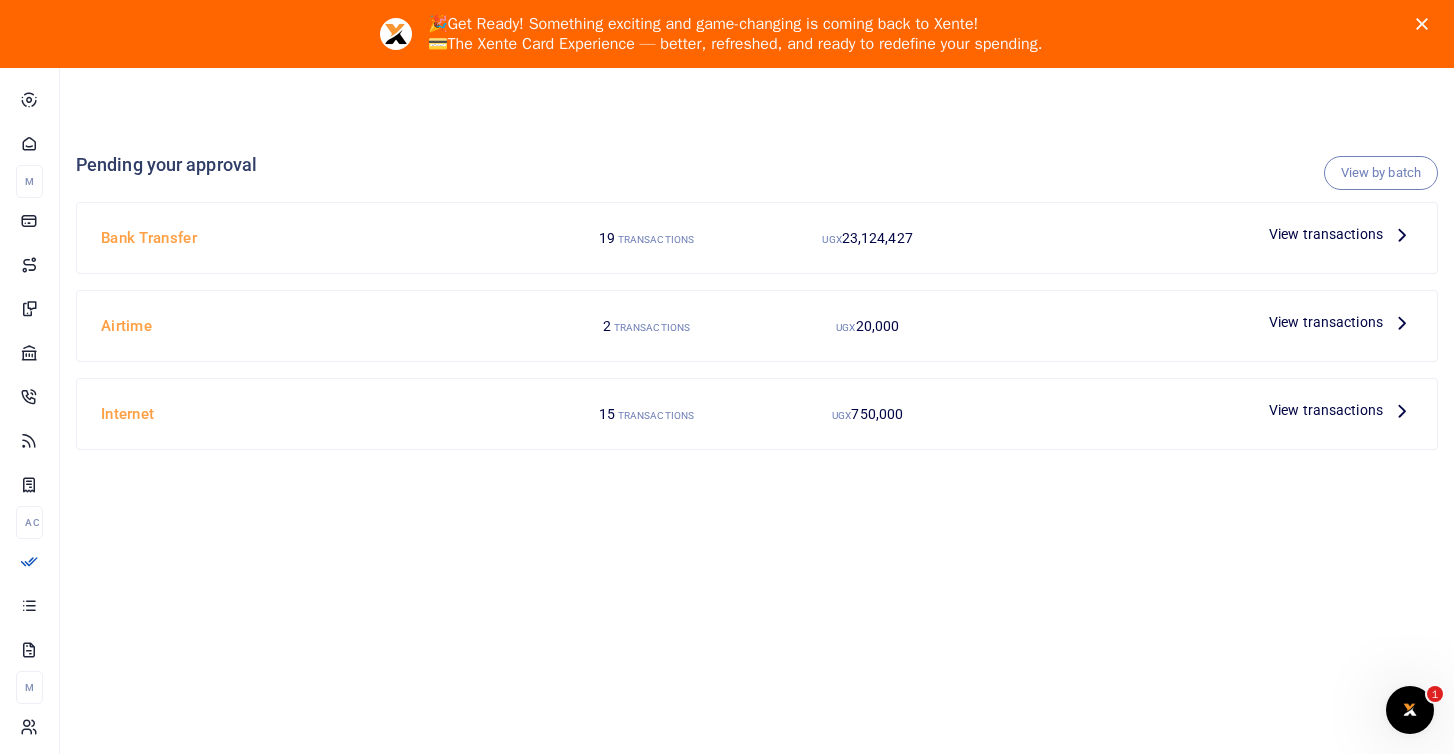 click at bounding box center (1402, 234) 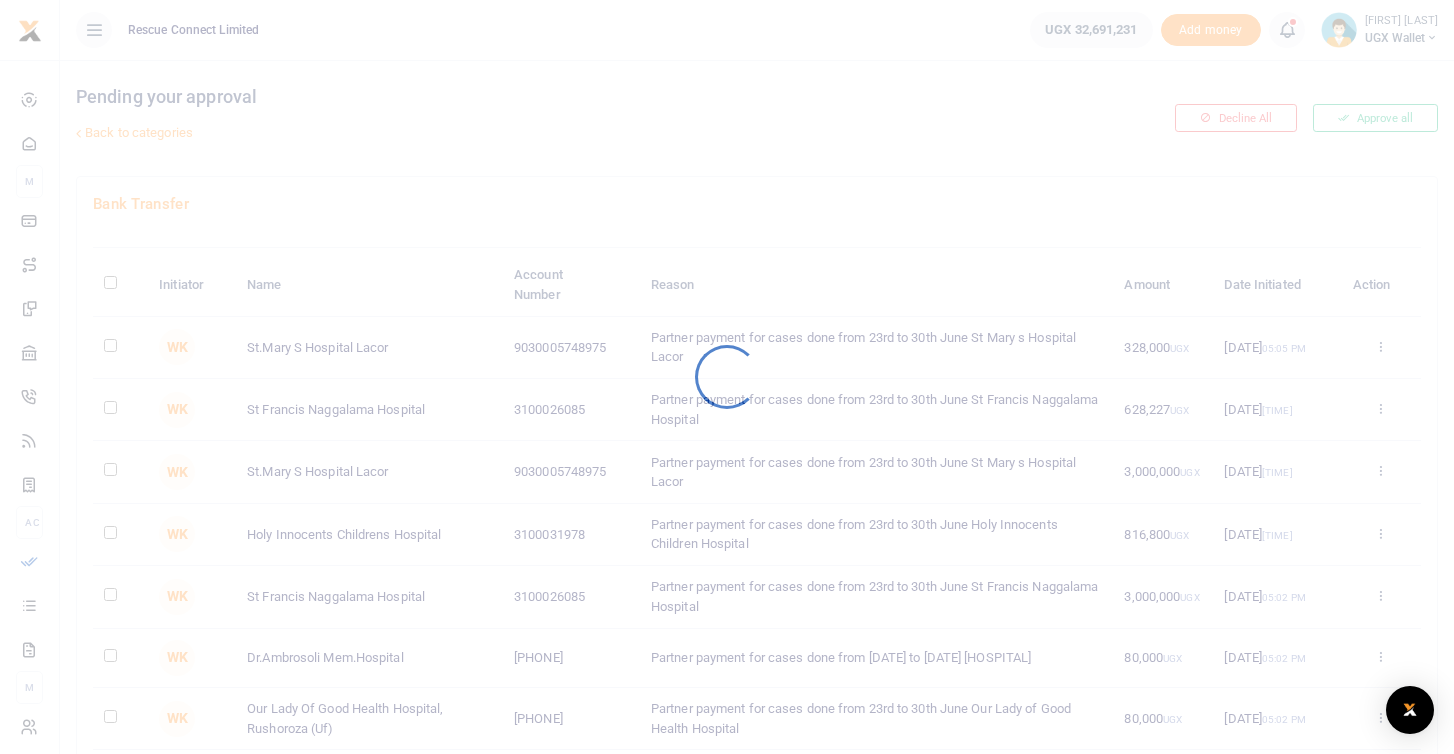 scroll, scrollTop: 0, scrollLeft: 0, axis: both 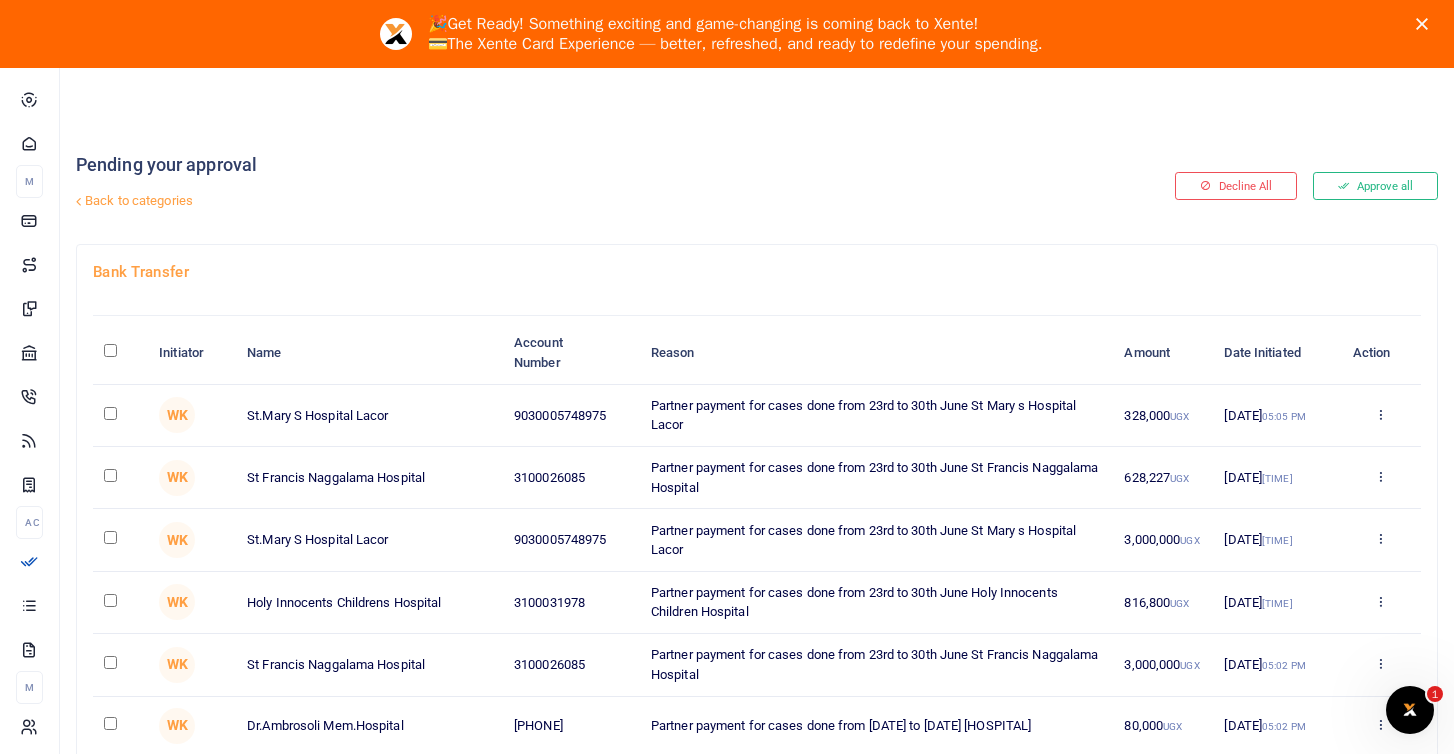 click at bounding box center [727, 377] 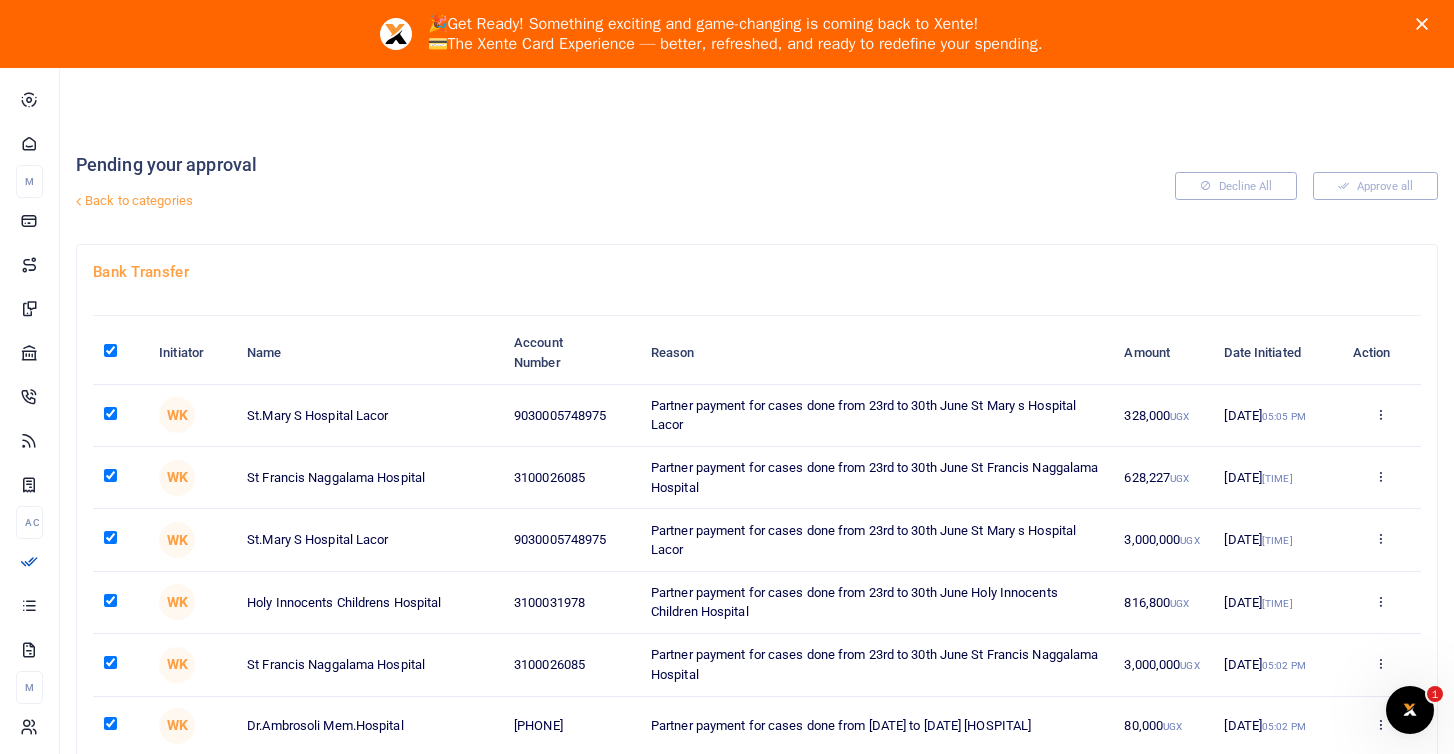 scroll, scrollTop: 419, scrollLeft: 0, axis: vertical 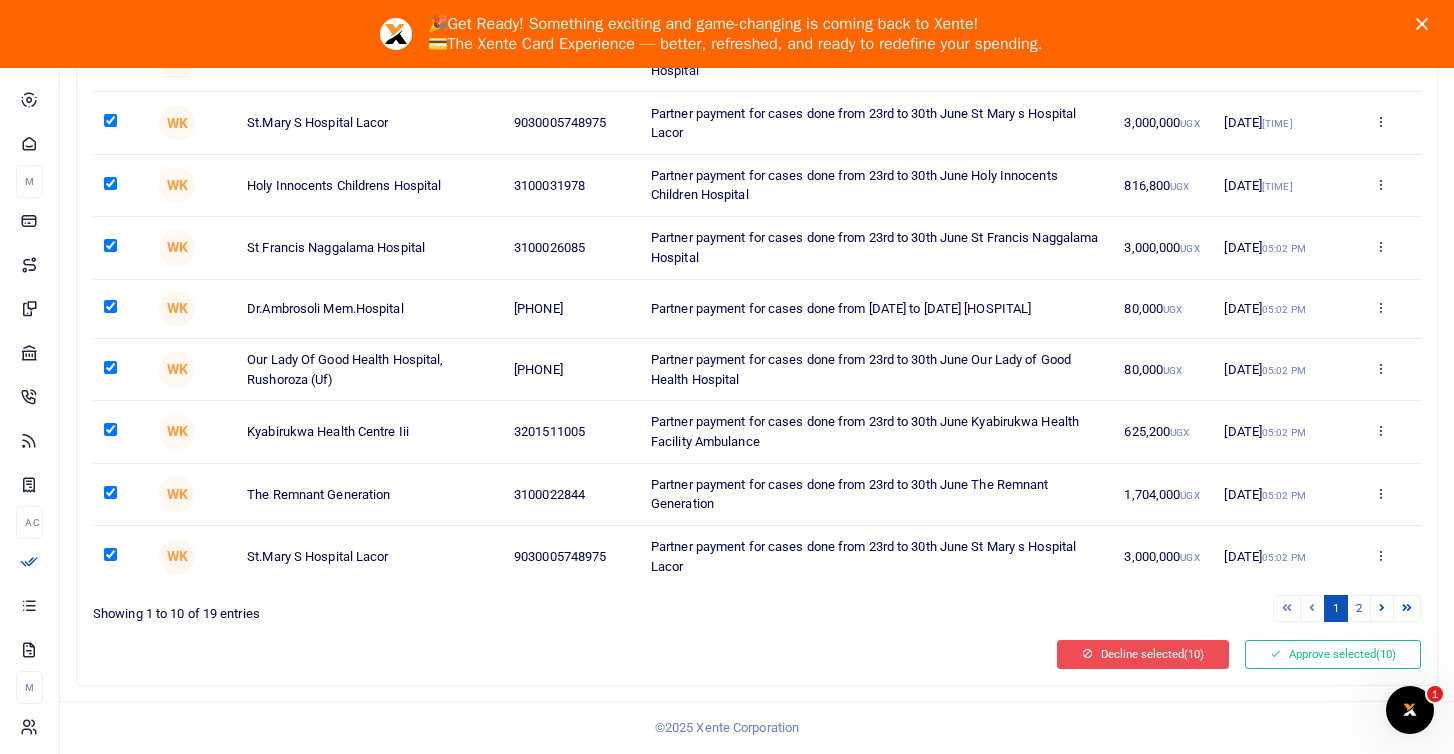 click on "Decline selected  (10)" at bounding box center (1143, 654) 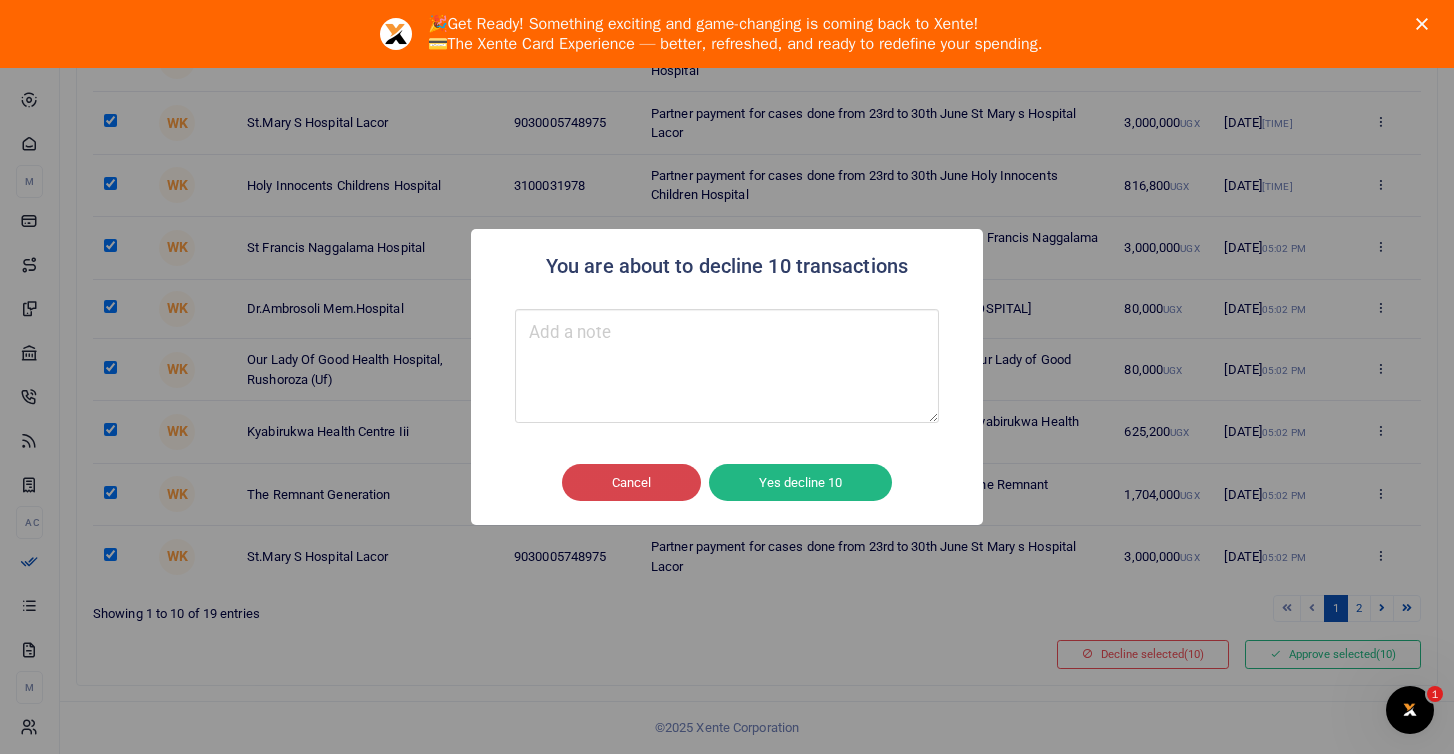 click on "Cancel" at bounding box center (631, 483) 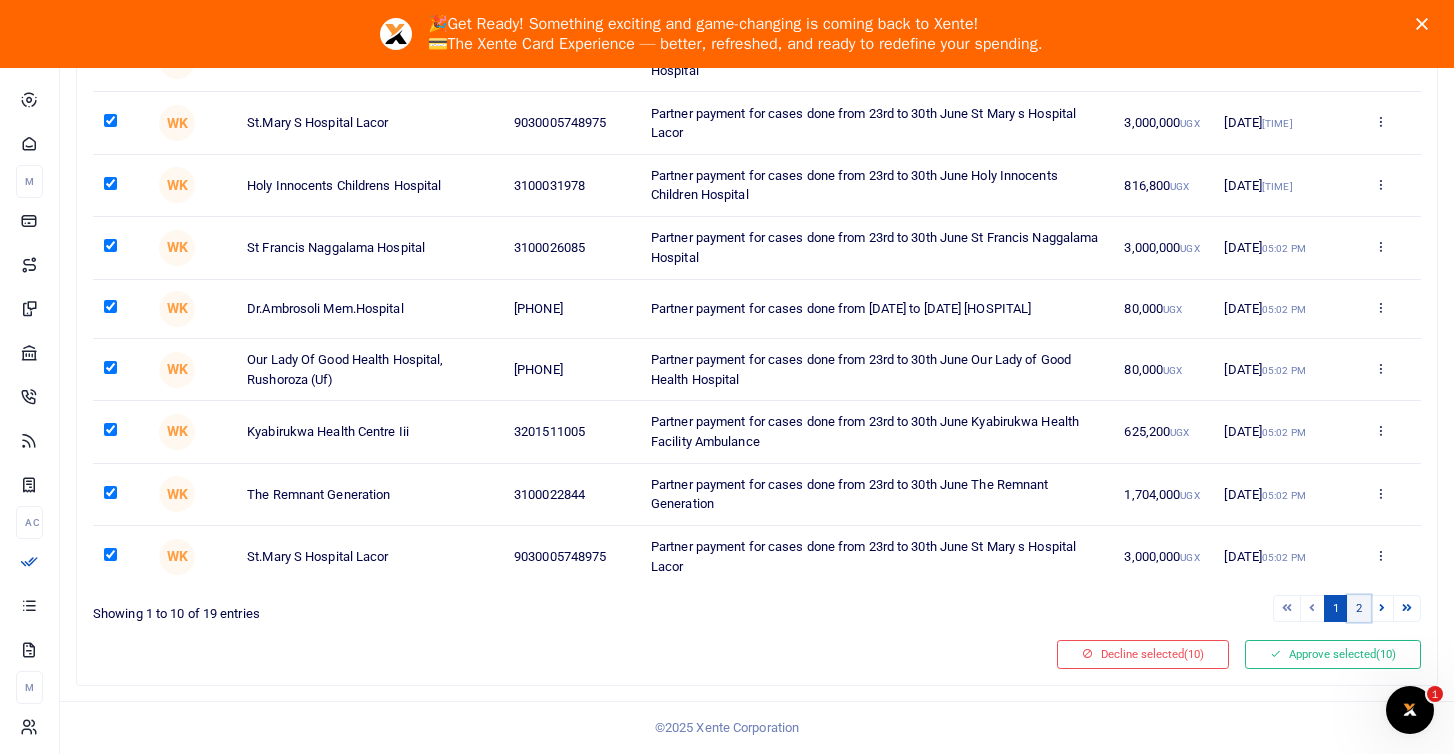 click on "2" at bounding box center (1287, 608) 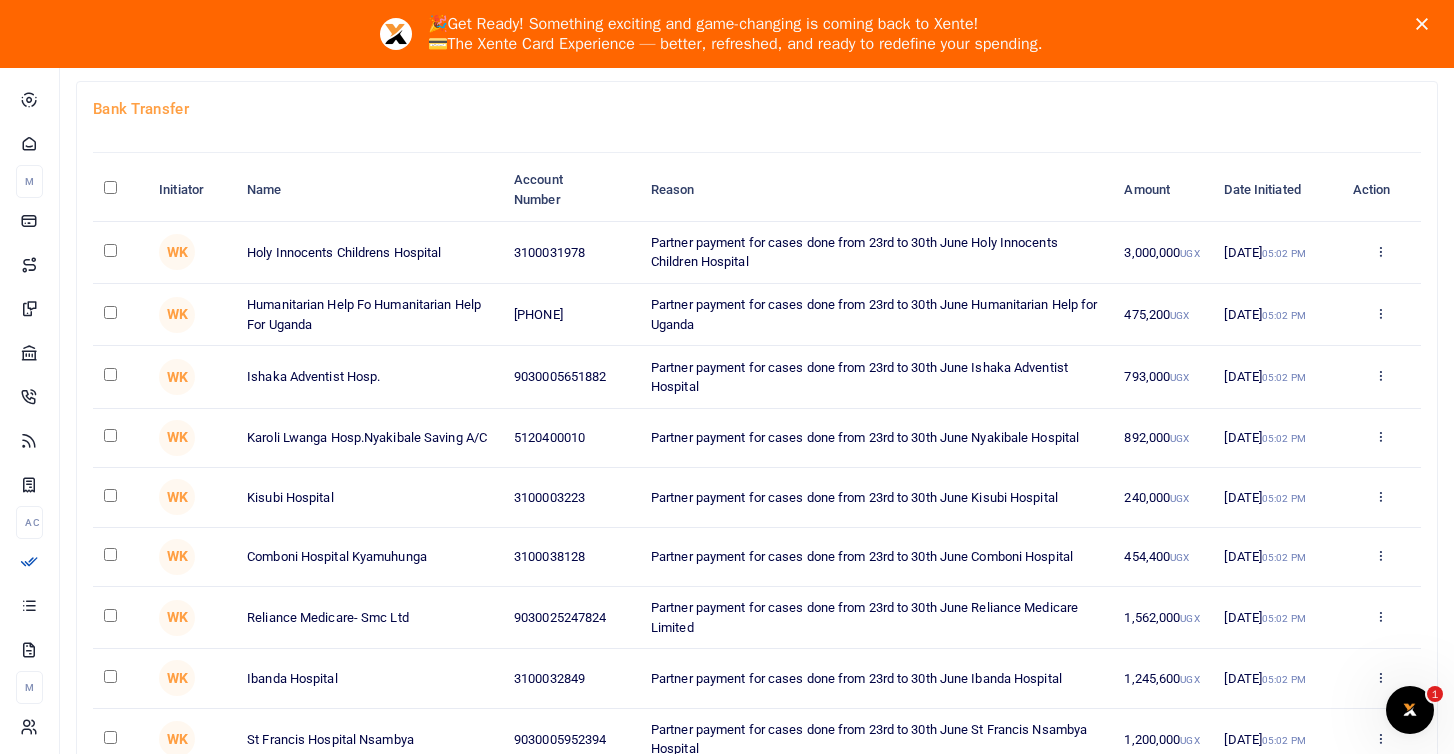 scroll, scrollTop: 161, scrollLeft: 0, axis: vertical 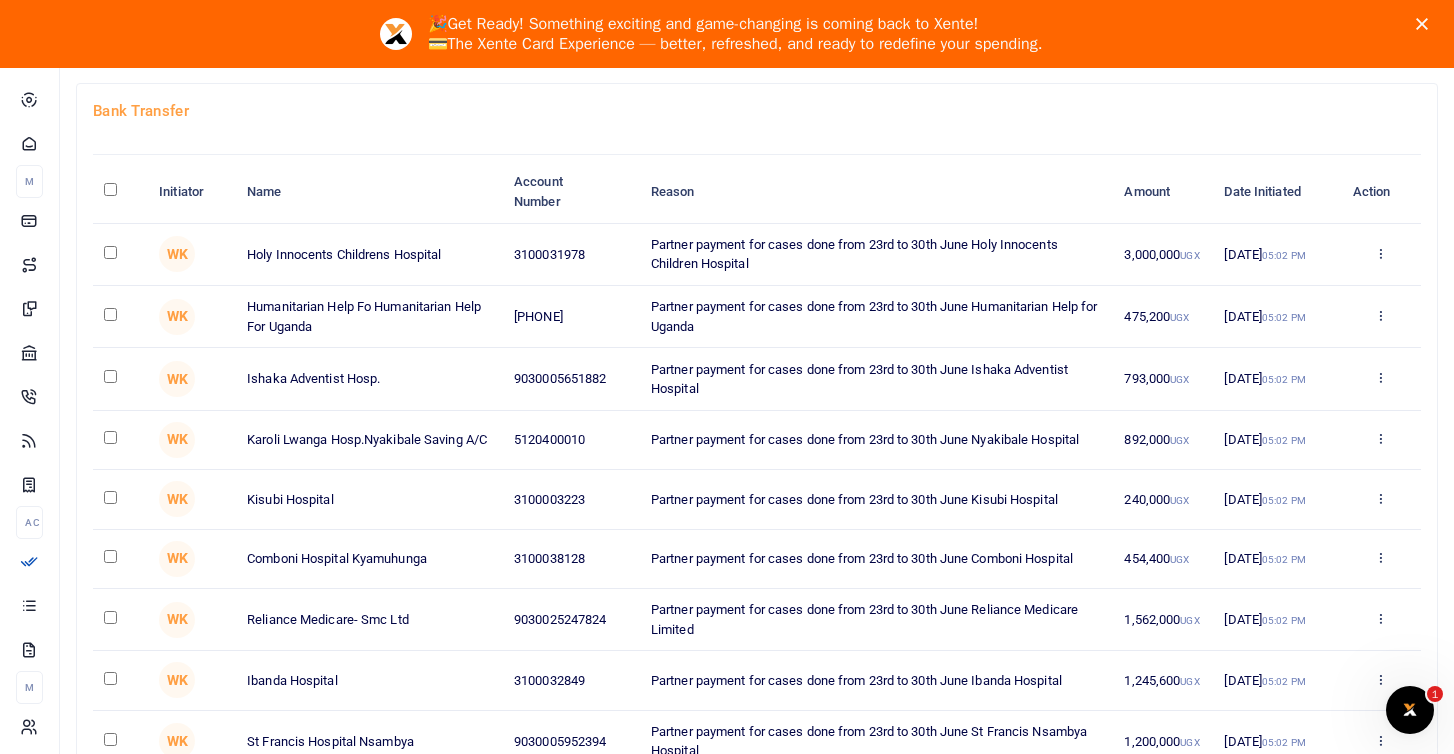 click at bounding box center [110, 189] 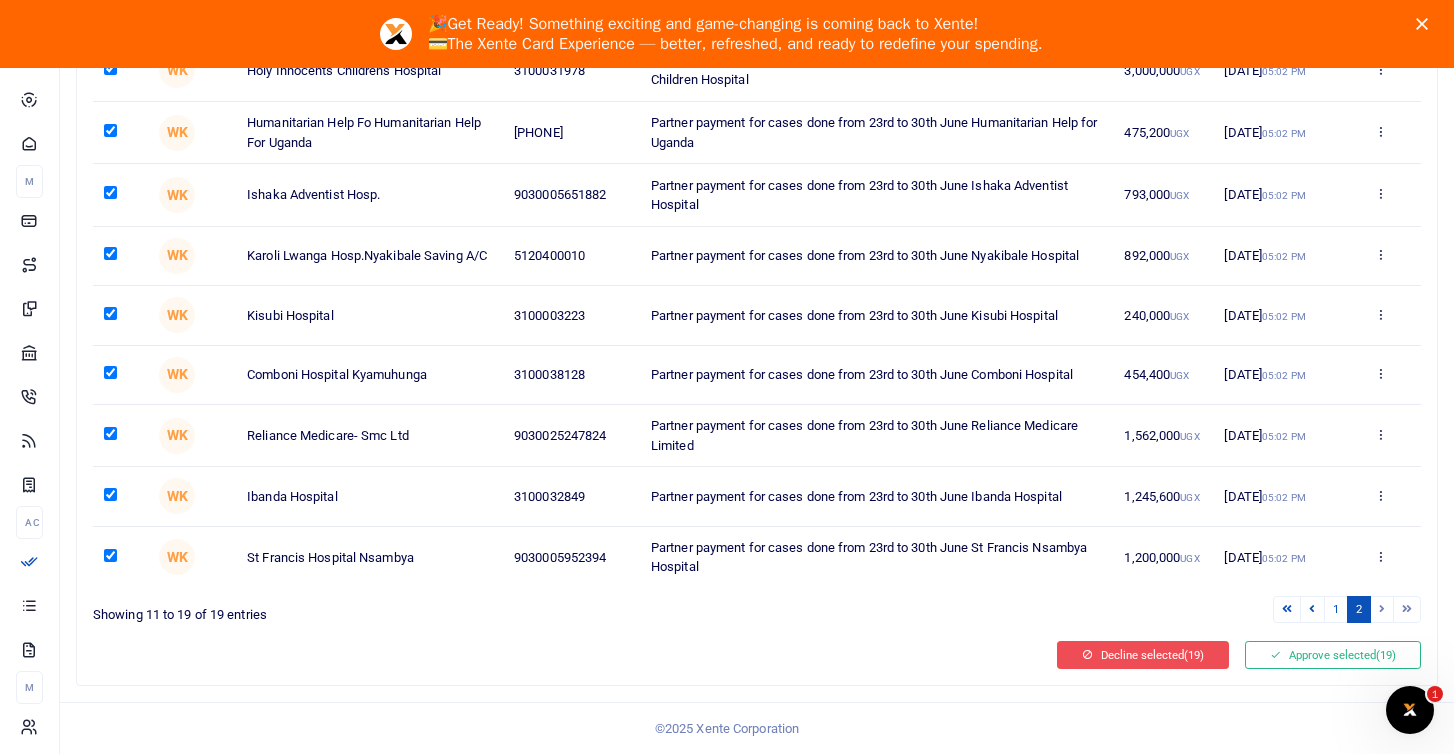 scroll, scrollTop: 356, scrollLeft: 0, axis: vertical 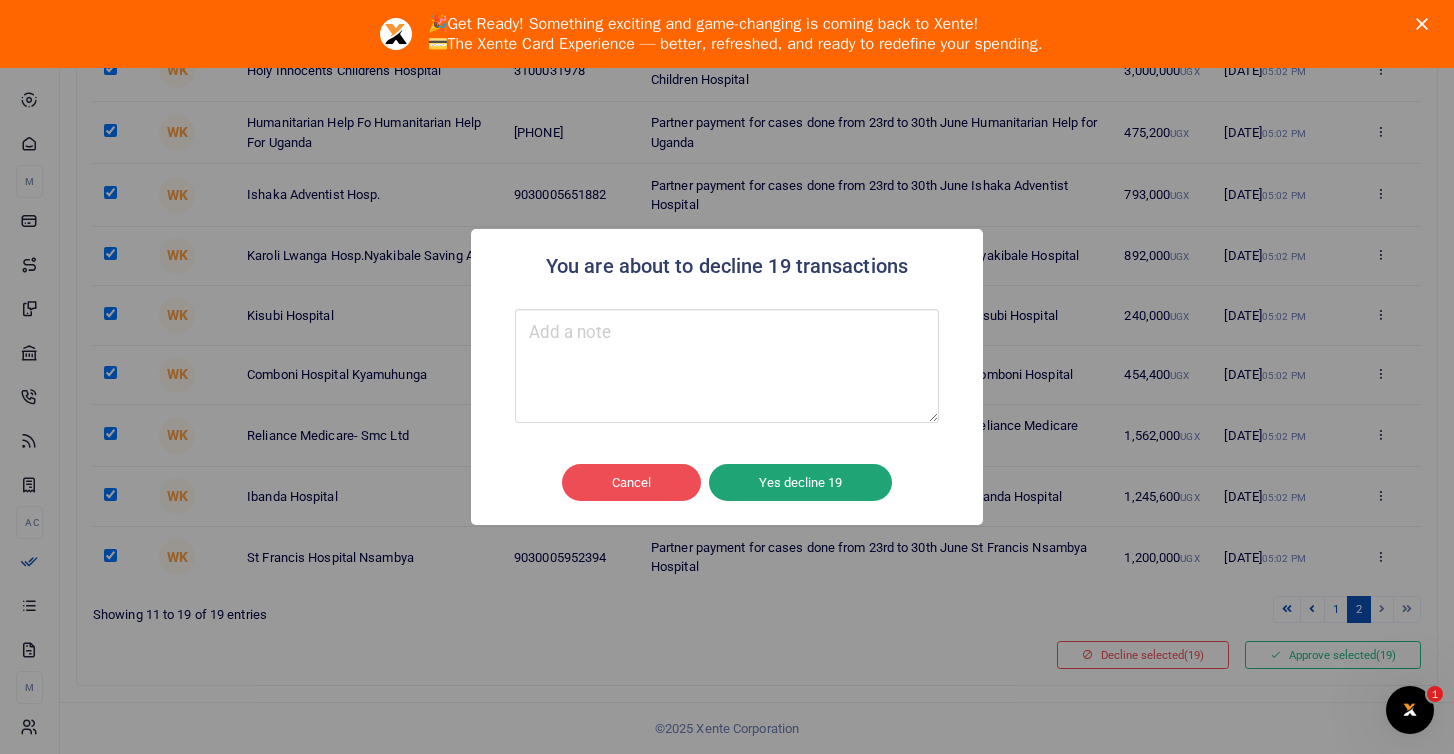 click on "Yes decline 19" at bounding box center (800, 483) 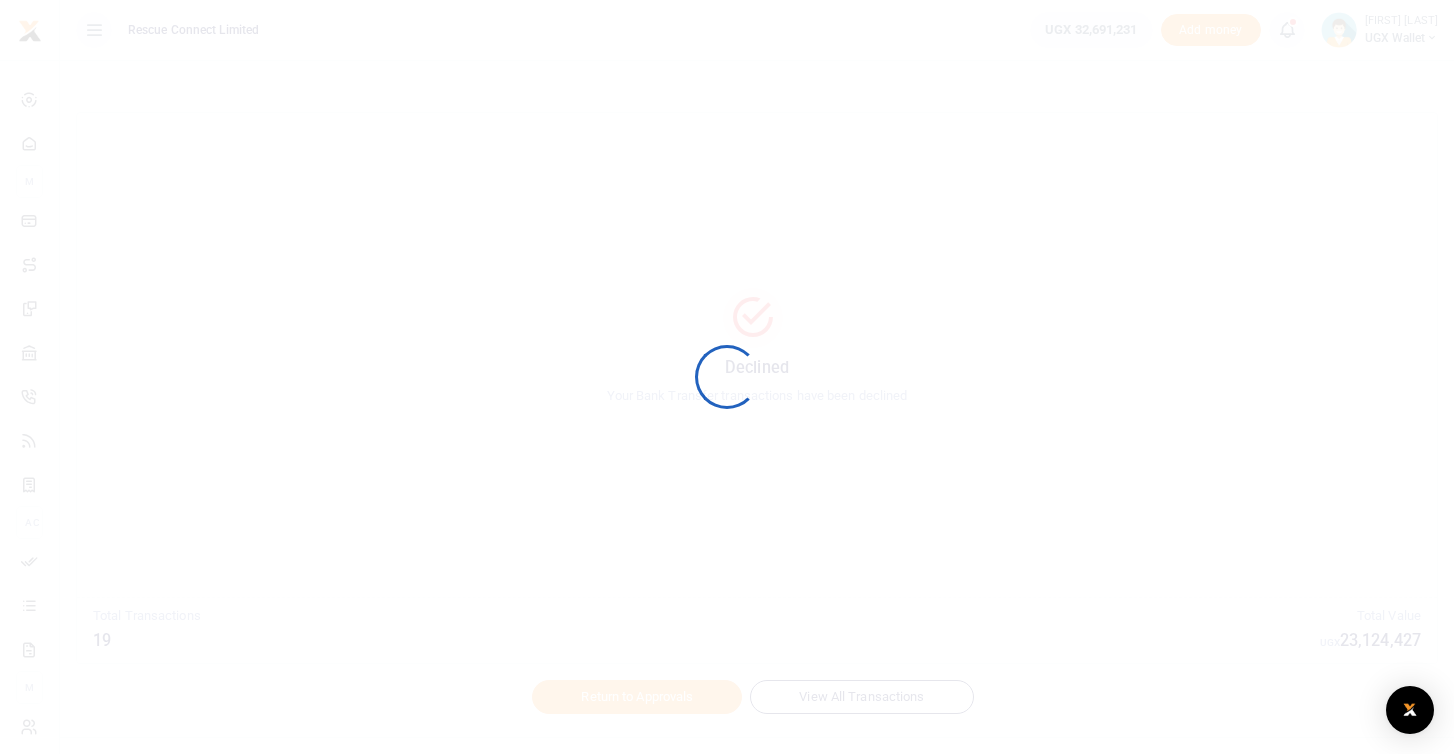 scroll, scrollTop: 0, scrollLeft: 0, axis: both 